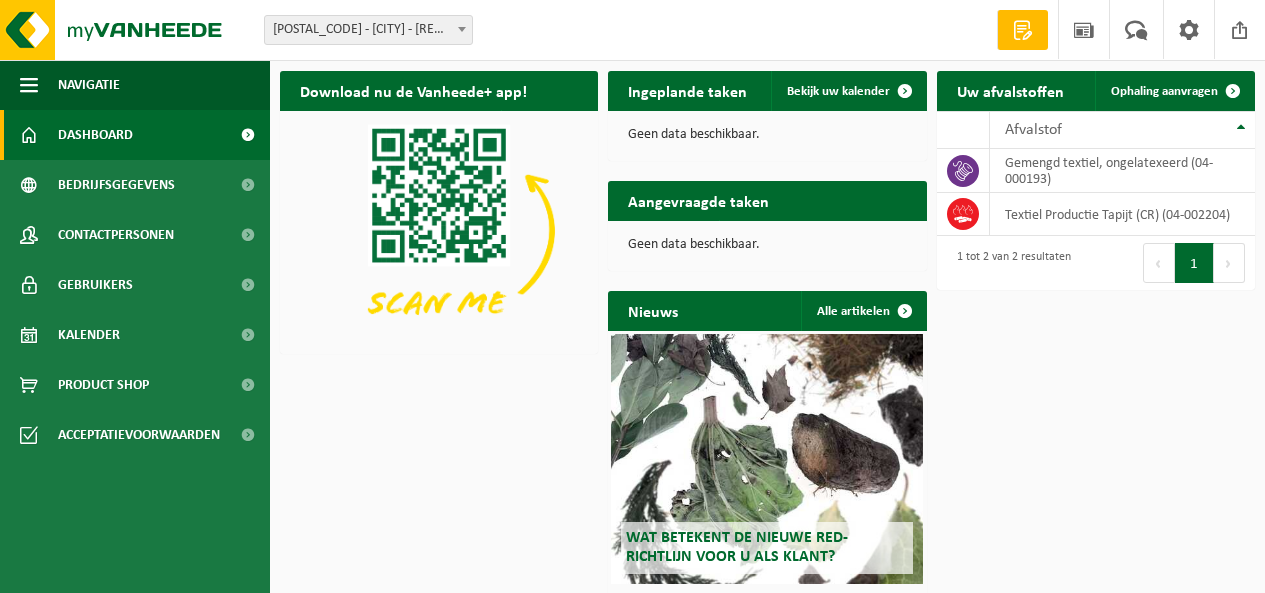 scroll, scrollTop: 31, scrollLeft: 0, axis: vertical 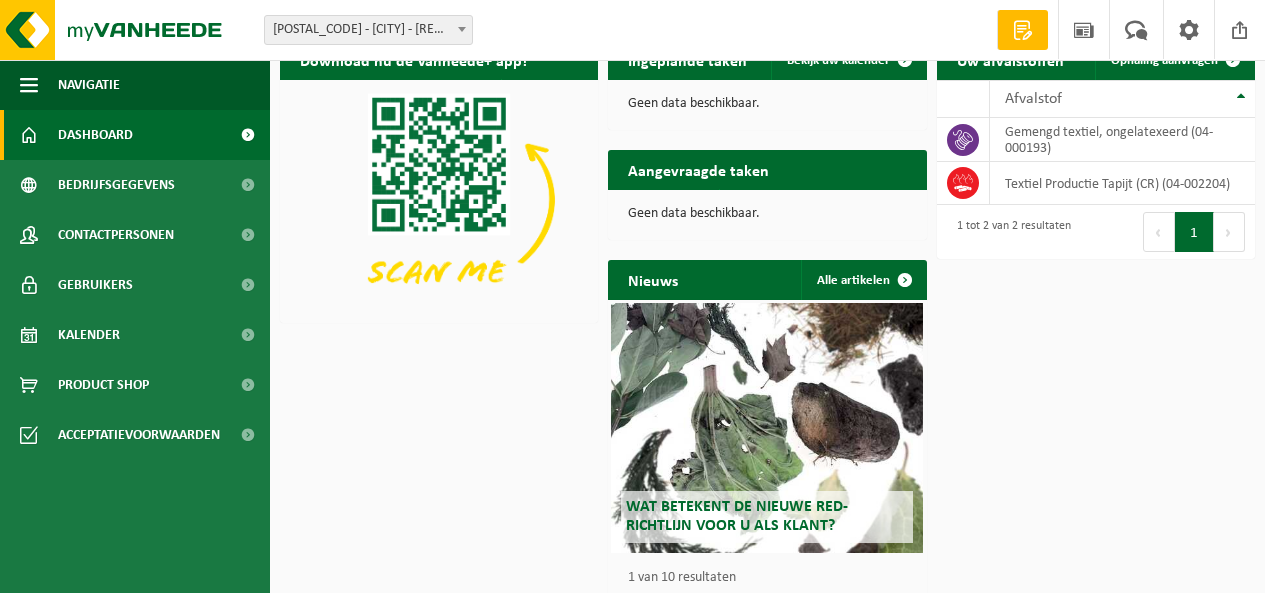 click on "Dashboard" at bounding box center (95, 135) 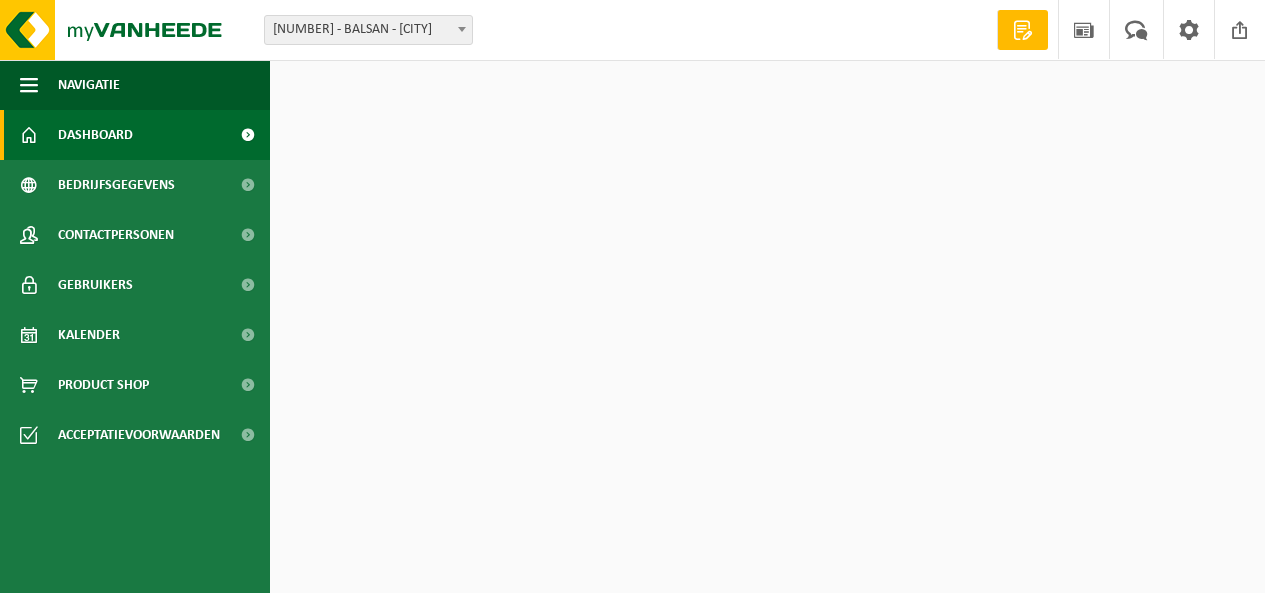 scroll, scrollTop: 0, scrollLeft: 0, axis: both 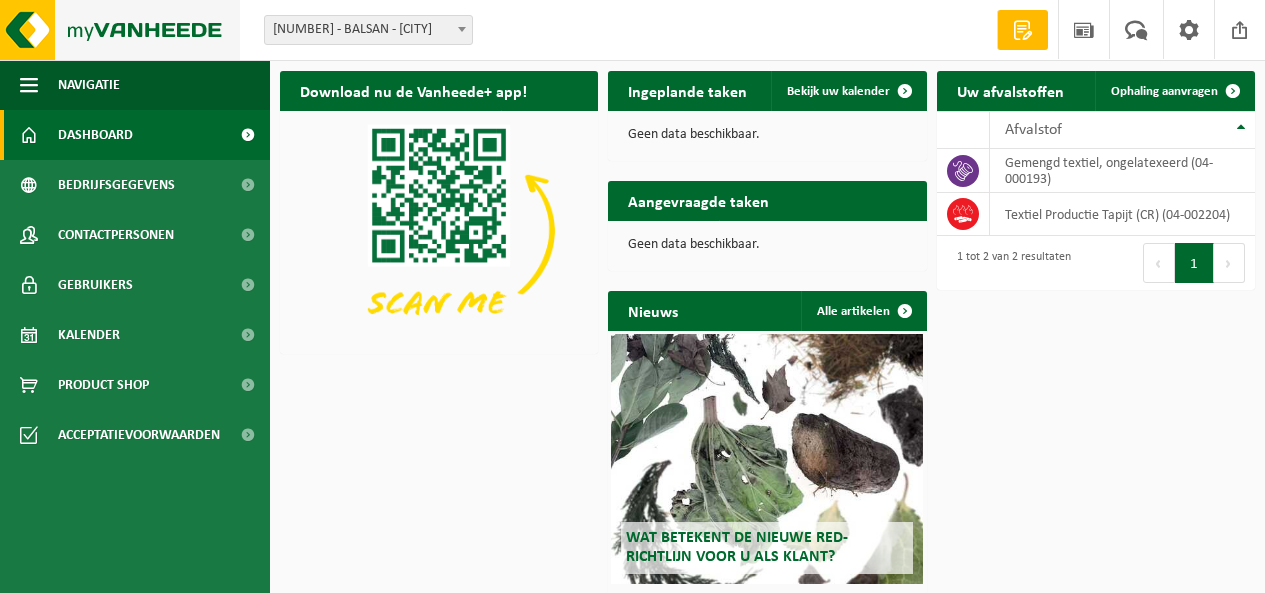 click at bounding box center (120, 30) 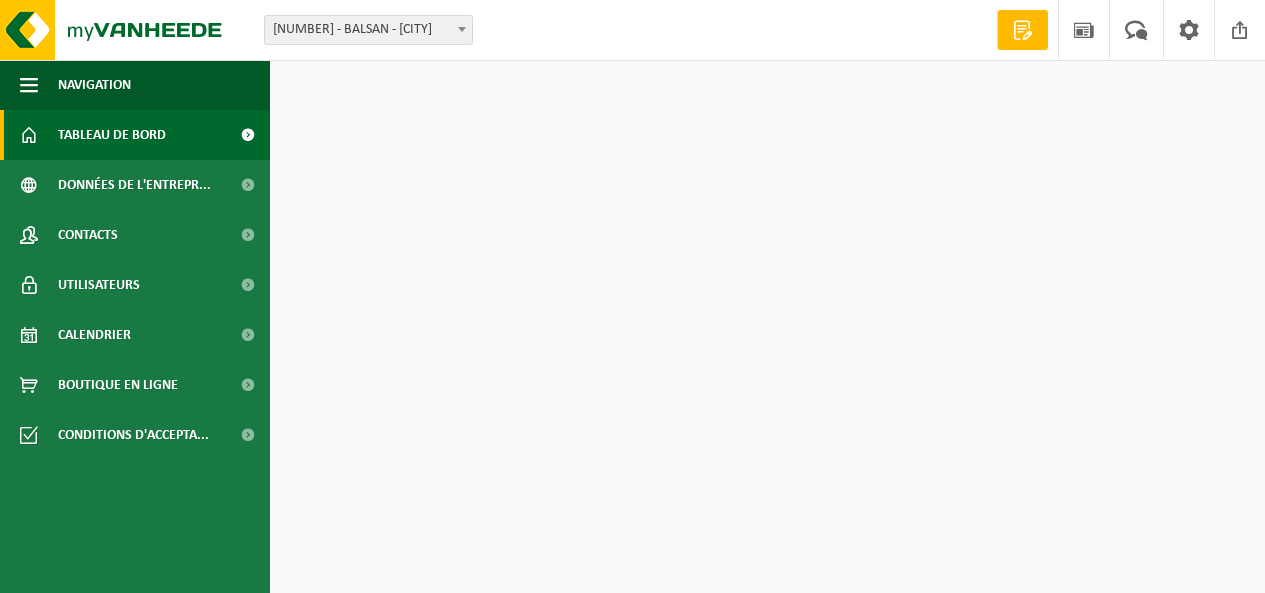 scroll, scrollTop: 0, scrollLeft: 0, axis: both 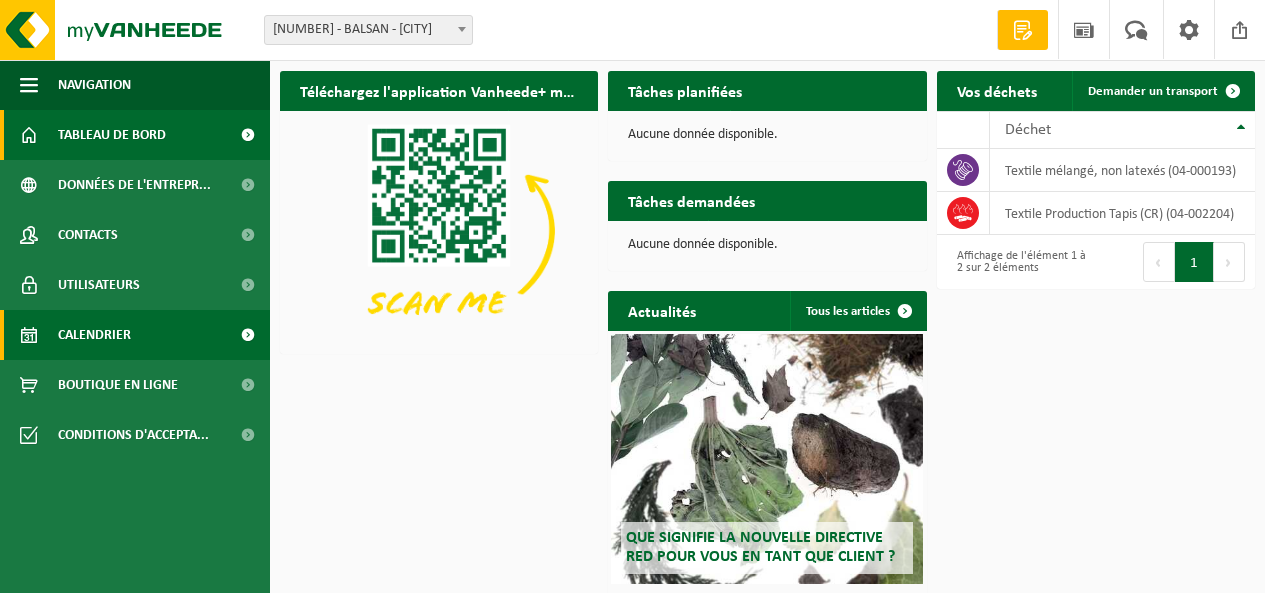 click on "Calendrier" at bounding box center [94, 335] 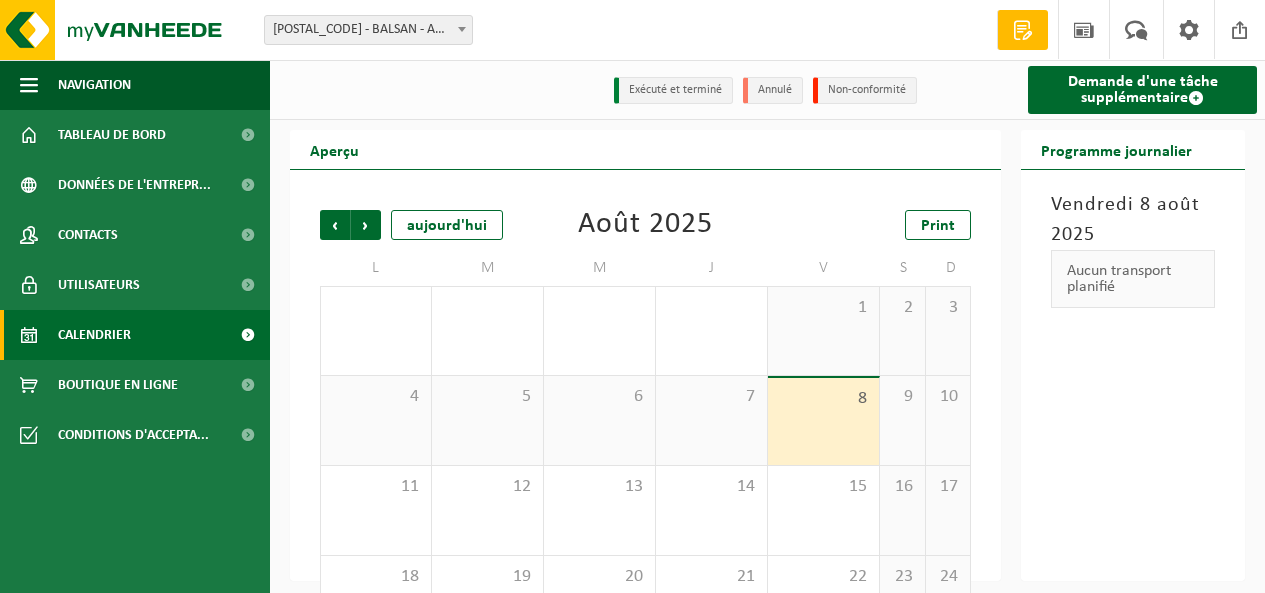 scroll, scrollTop: 0, scrollLeft: 0, axis: both 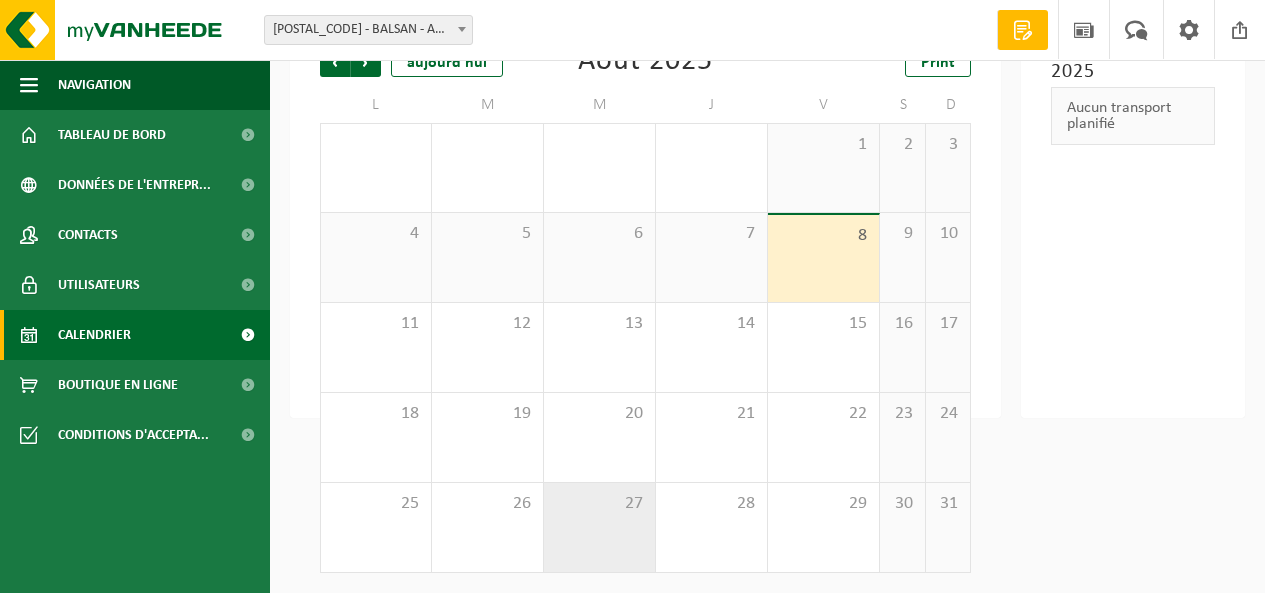 click on "27" at bounding box center [599, 504] 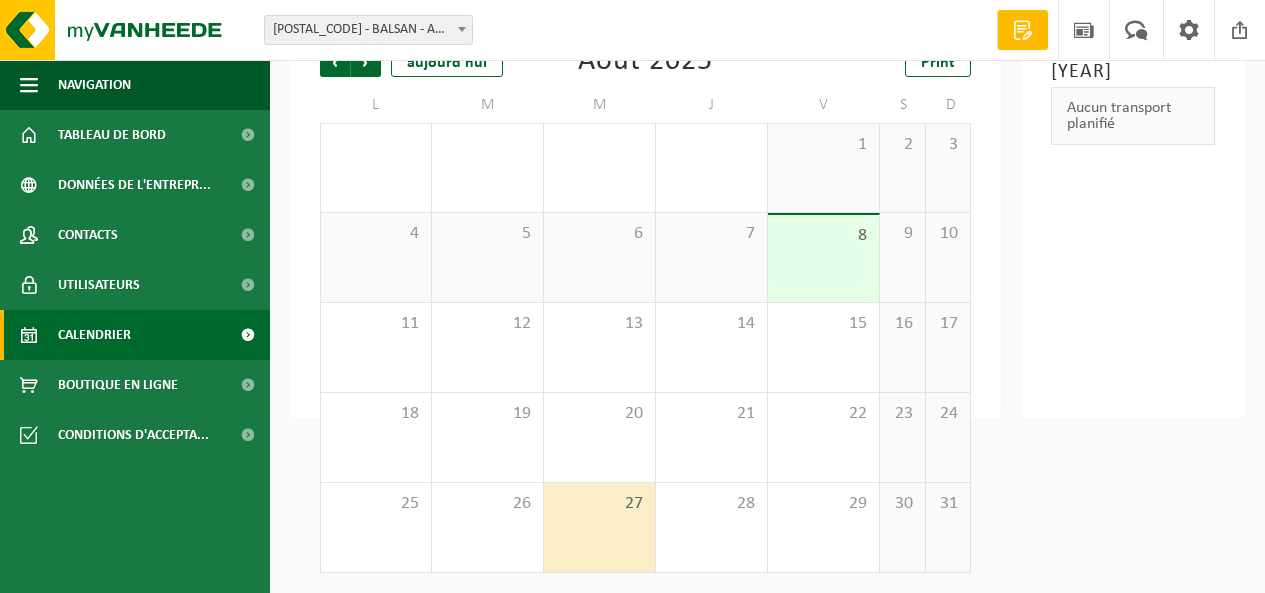 scroll, scrollTop: 0, scrollLeft: 0, axis: both 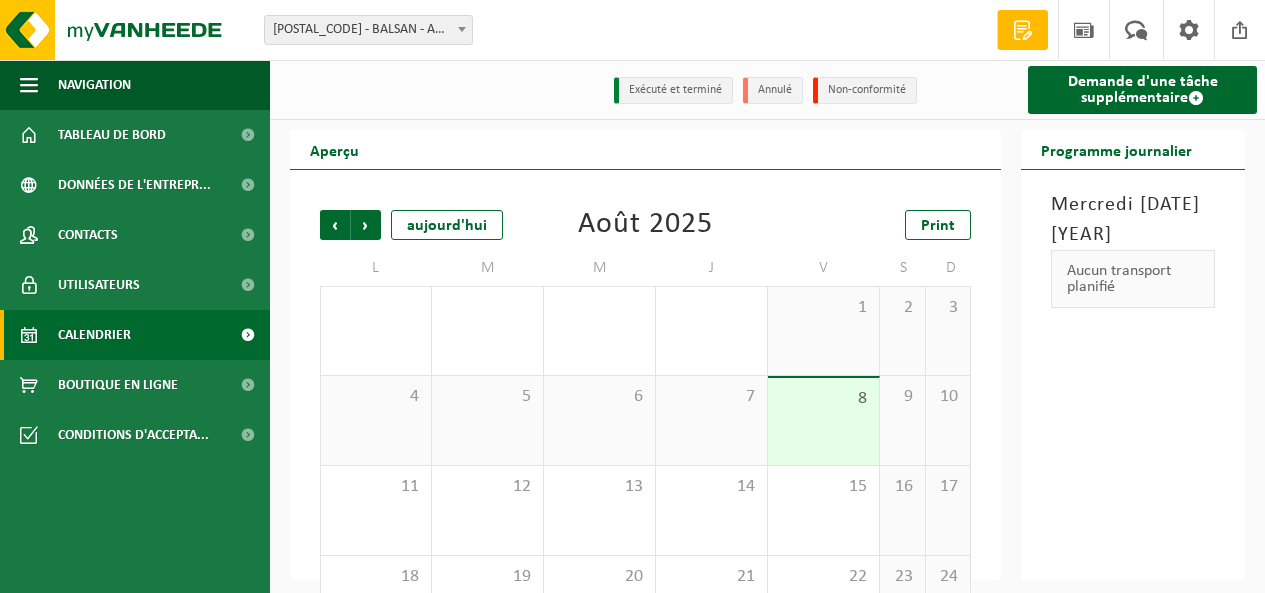 click on "Précédent Suivant aujourd'hui Août 2025 Print L M M J V S D 28 1 29 1 30 31 1 2 3 4 5 6 7 8 9 10 11 12 13 14 15 16 17 18 19 20 21 22 23 24 25 26 27 28 29 30 31" at bounding box center (645, 375) 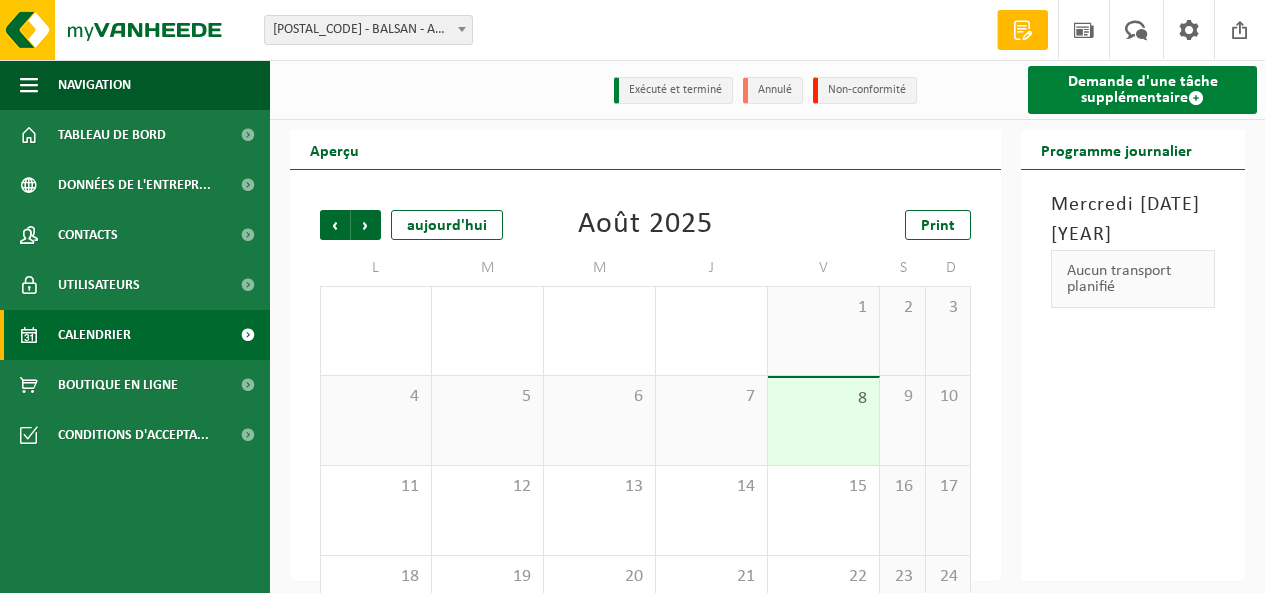 click on "Demande d'une tâche supplémentaire" at bounding box center [1142, 90] 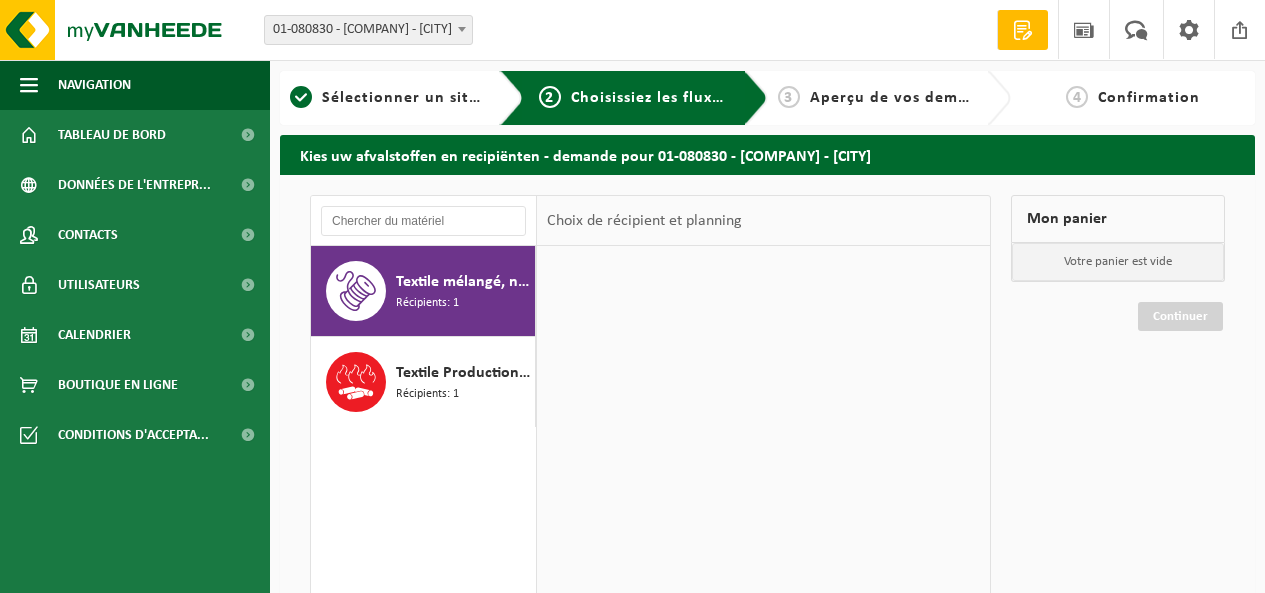 scroll, scrollTop: 0, scrollLeft: 0, axis: both 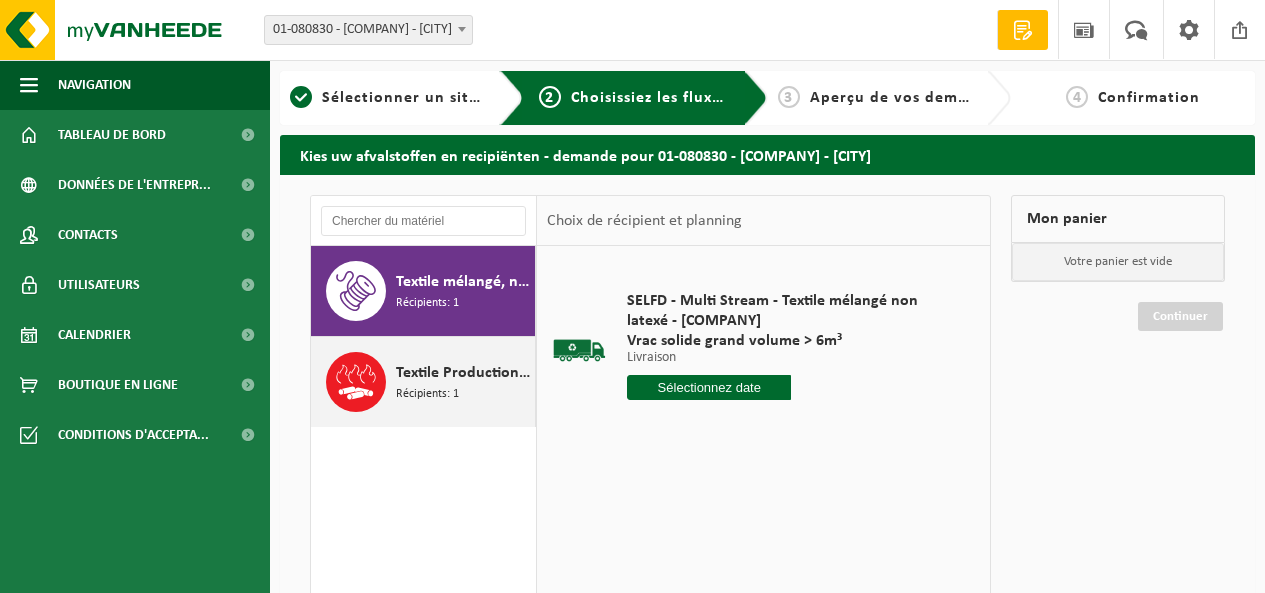click on "Textile Production Tapis (CR)" at bounding box center [463, 373] 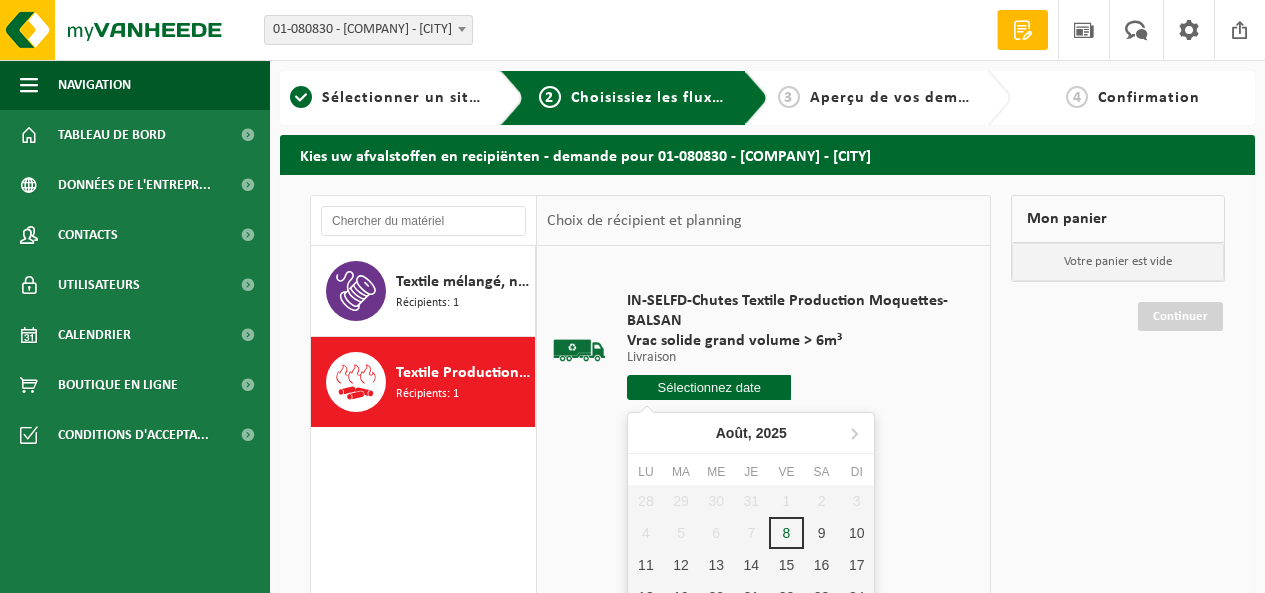 click at bounding box center (709, 387) 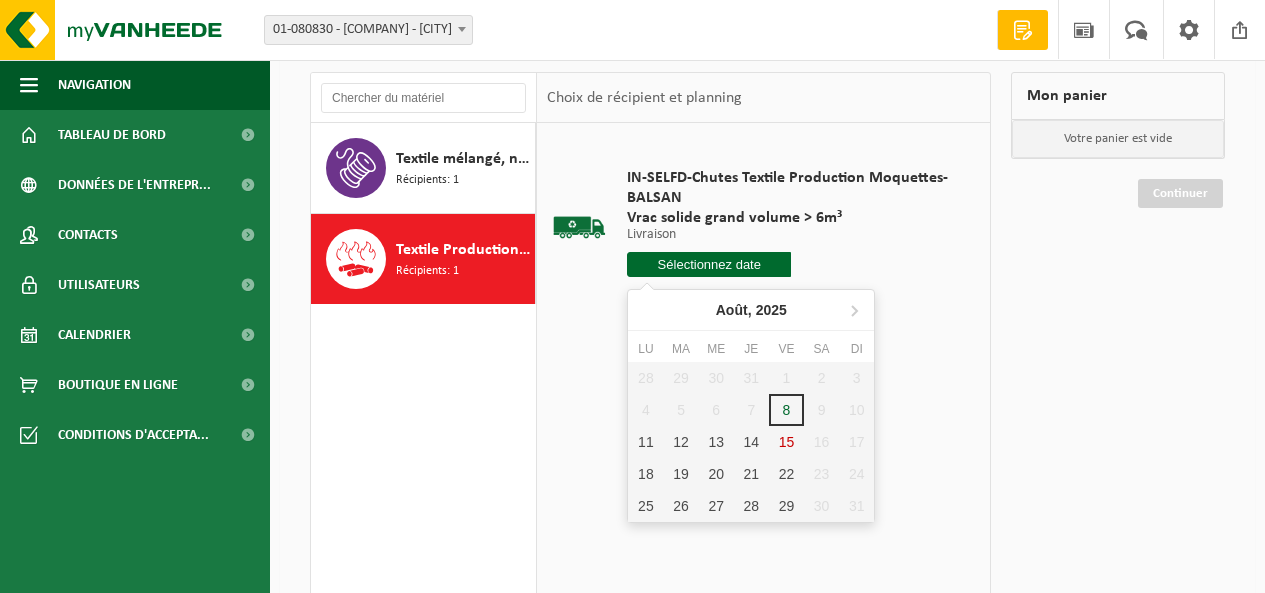 scroll, scrollTop: 124, scrollLeft: 0, axis: vertical 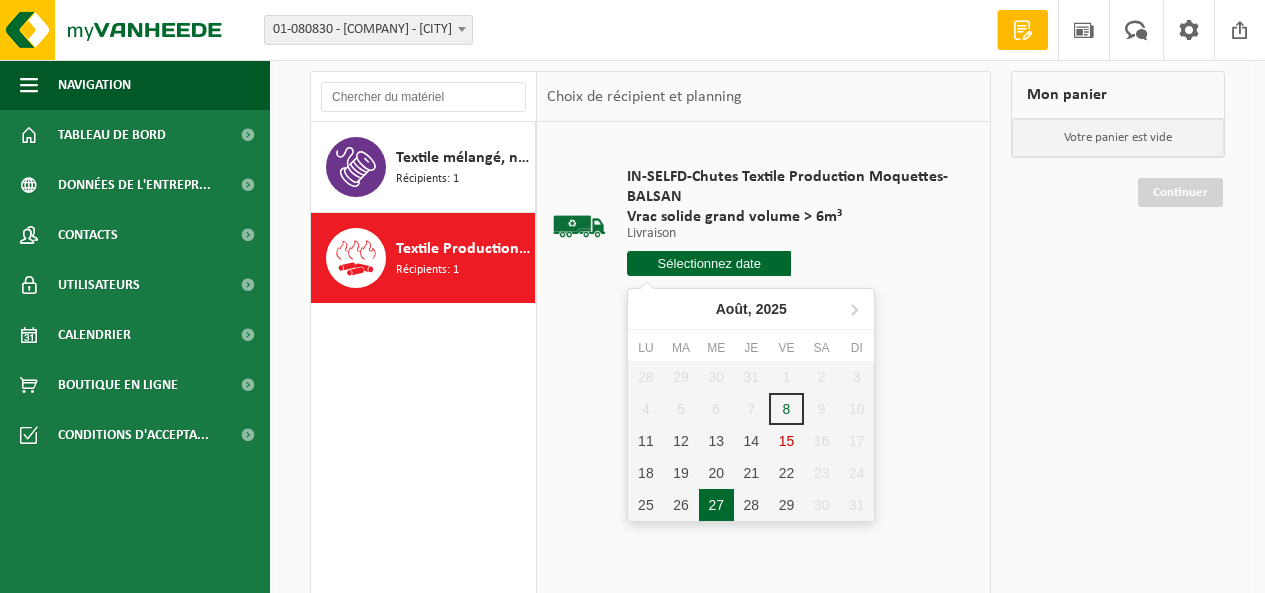 click on "27" at bounding box center (716, 505) 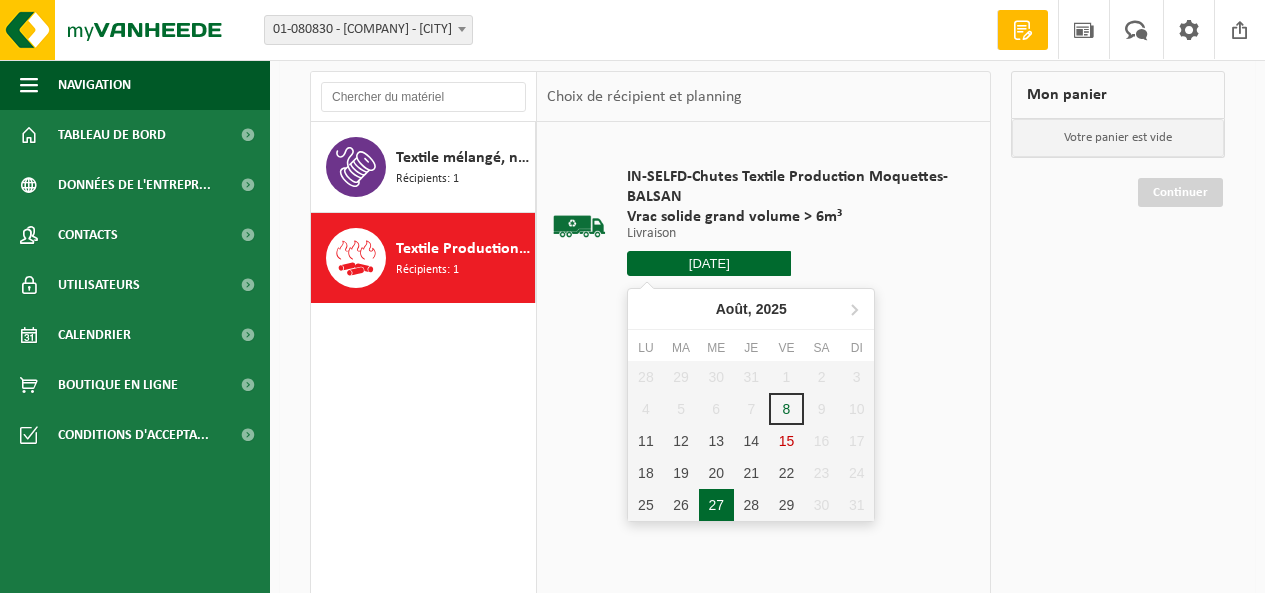 type on "à partir de 2025-08-27" 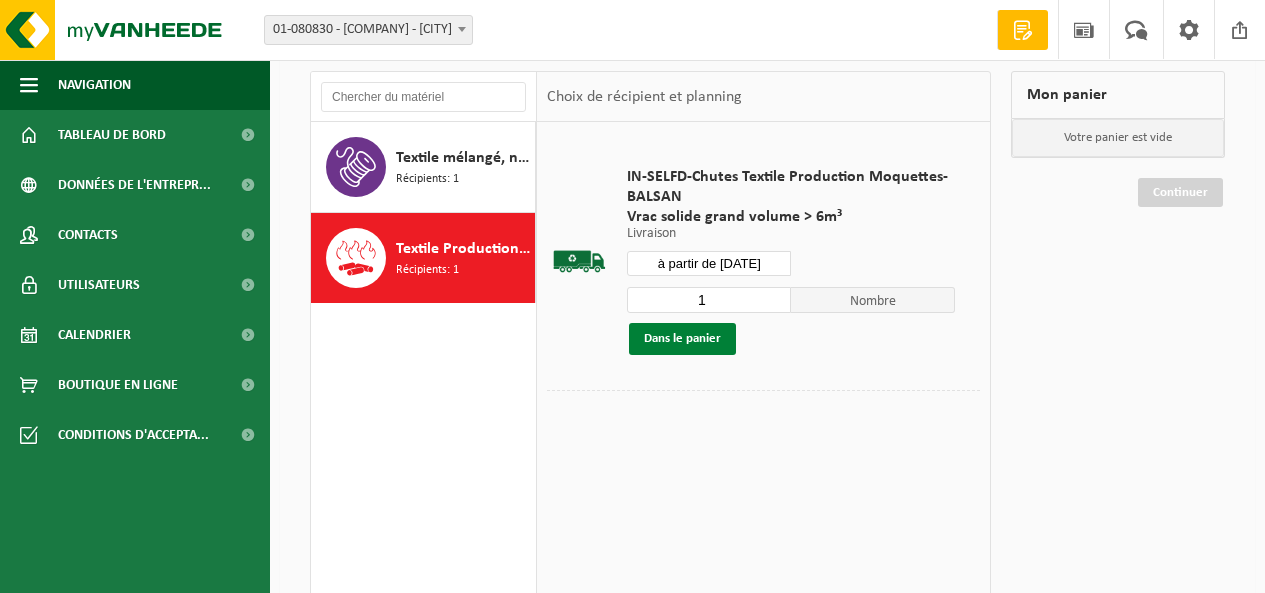 click on "Dans le panier" at bounding box center [682, 339] 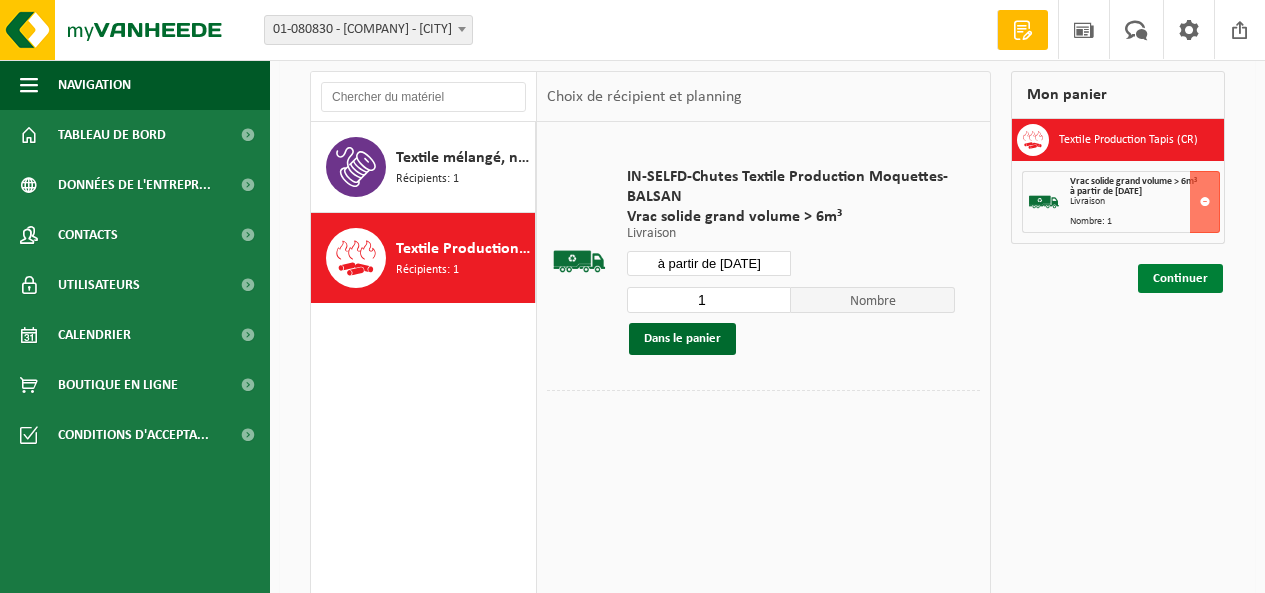 click on "Continuer" at bounding box center (1180, 278) 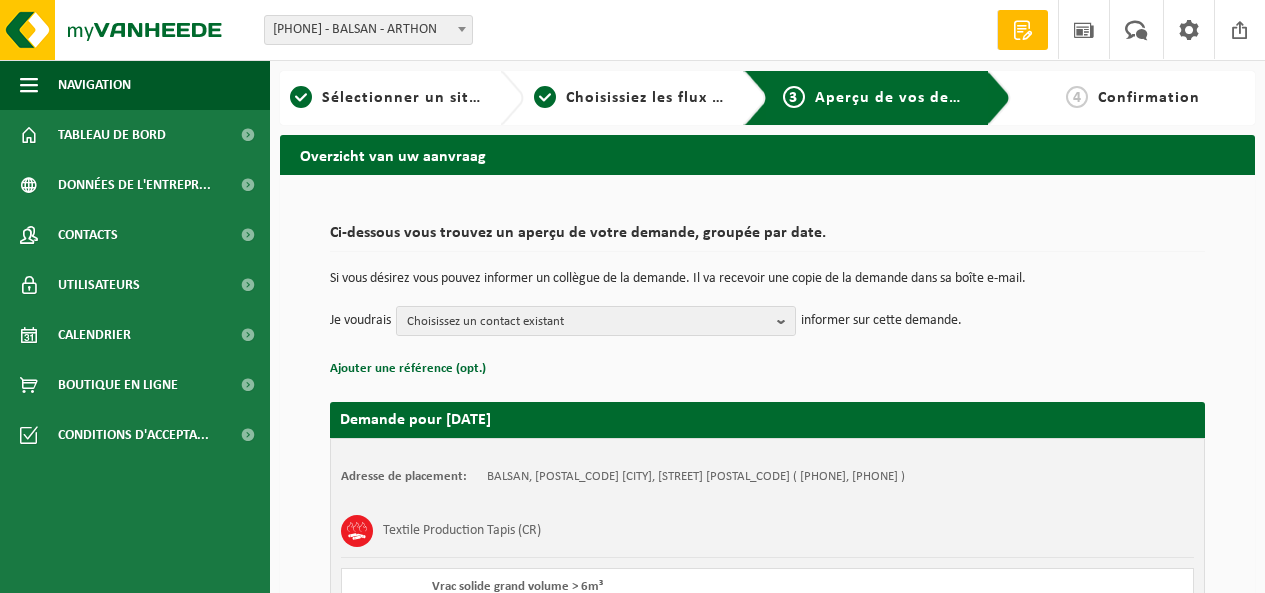 scroll, scrollTop: 0, scrollLeft: 0, axis: both 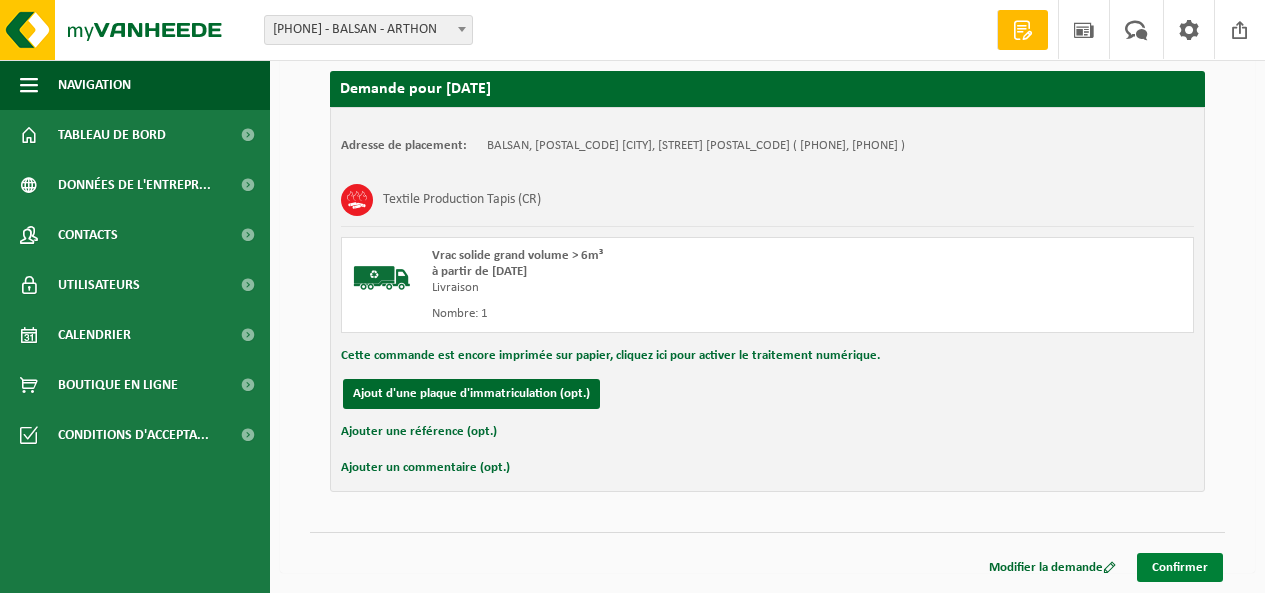 click on "Confirmer" at bounding box center [1180, 567] 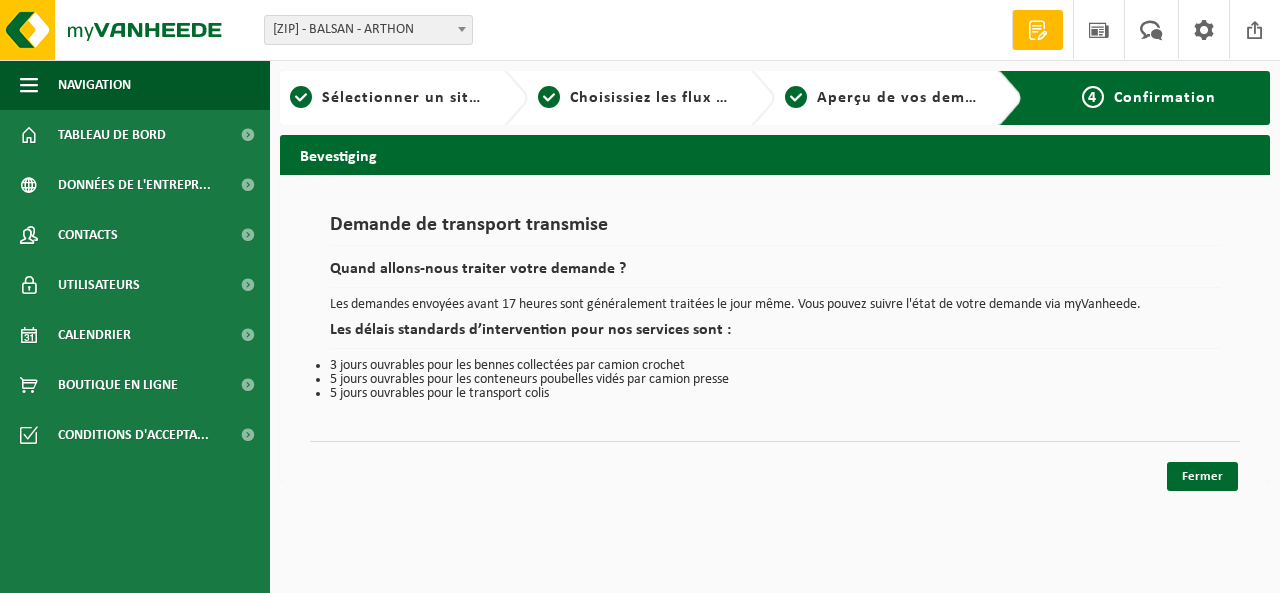 scroll, scrollTop: 0, scrollLeft: 0, axis: both 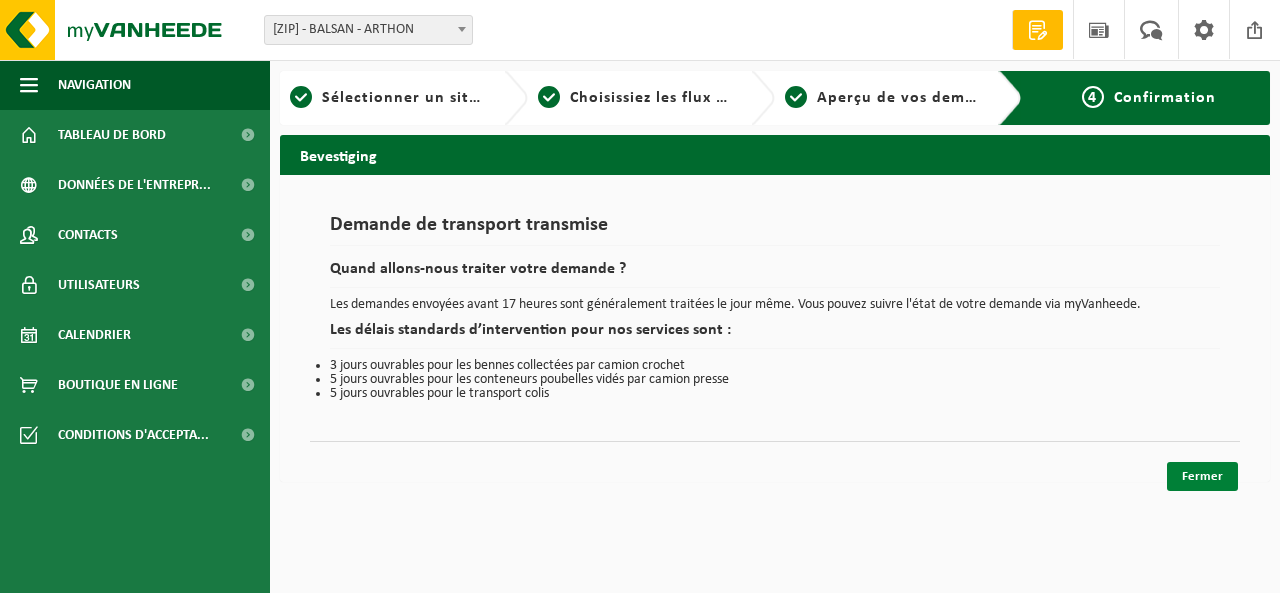 click on "Fermer" at bounding box center (1202, 476) 